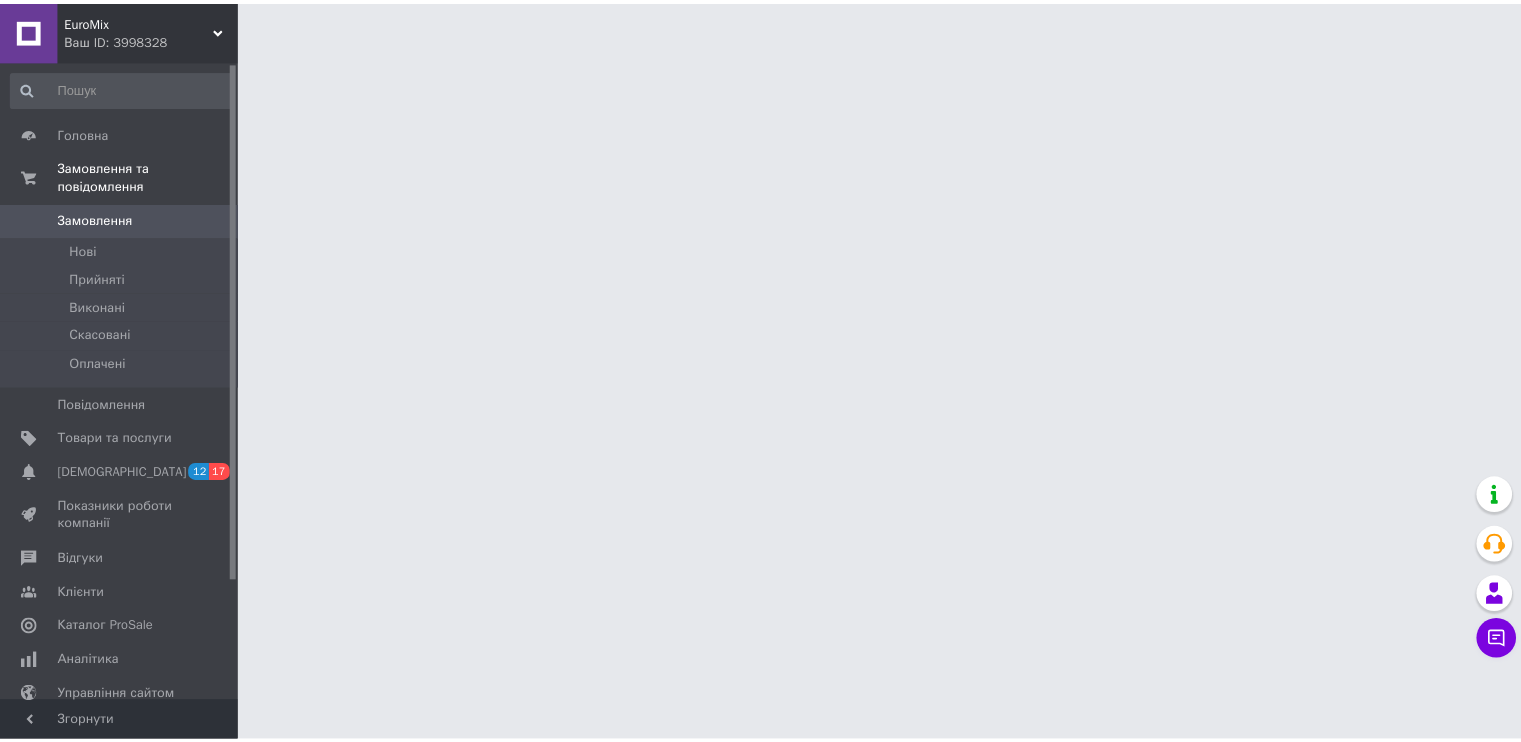 scroll, scrollTop: 0, scrollLeft: 0, axis: both 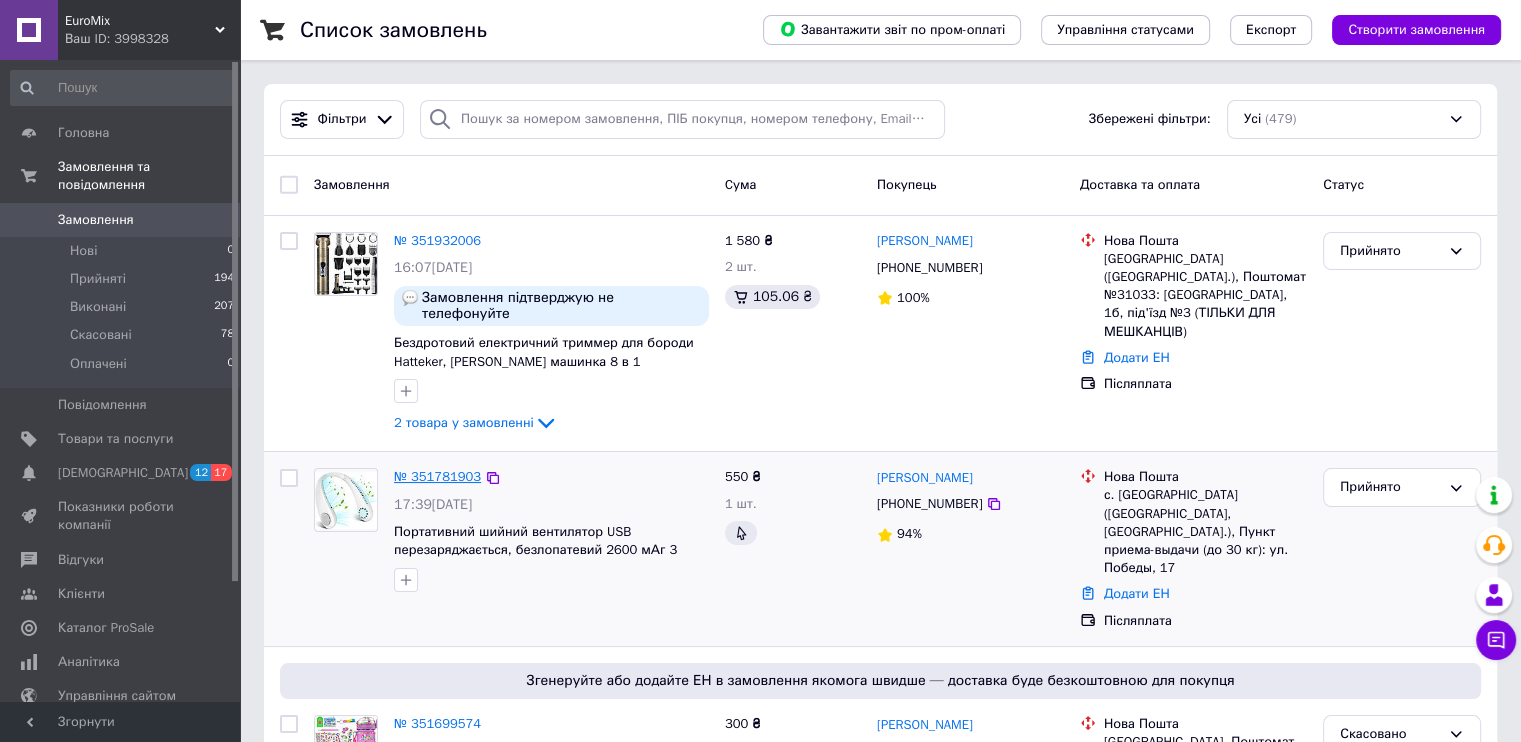 click on "№ 351781903" at bounding box center (437, 476) 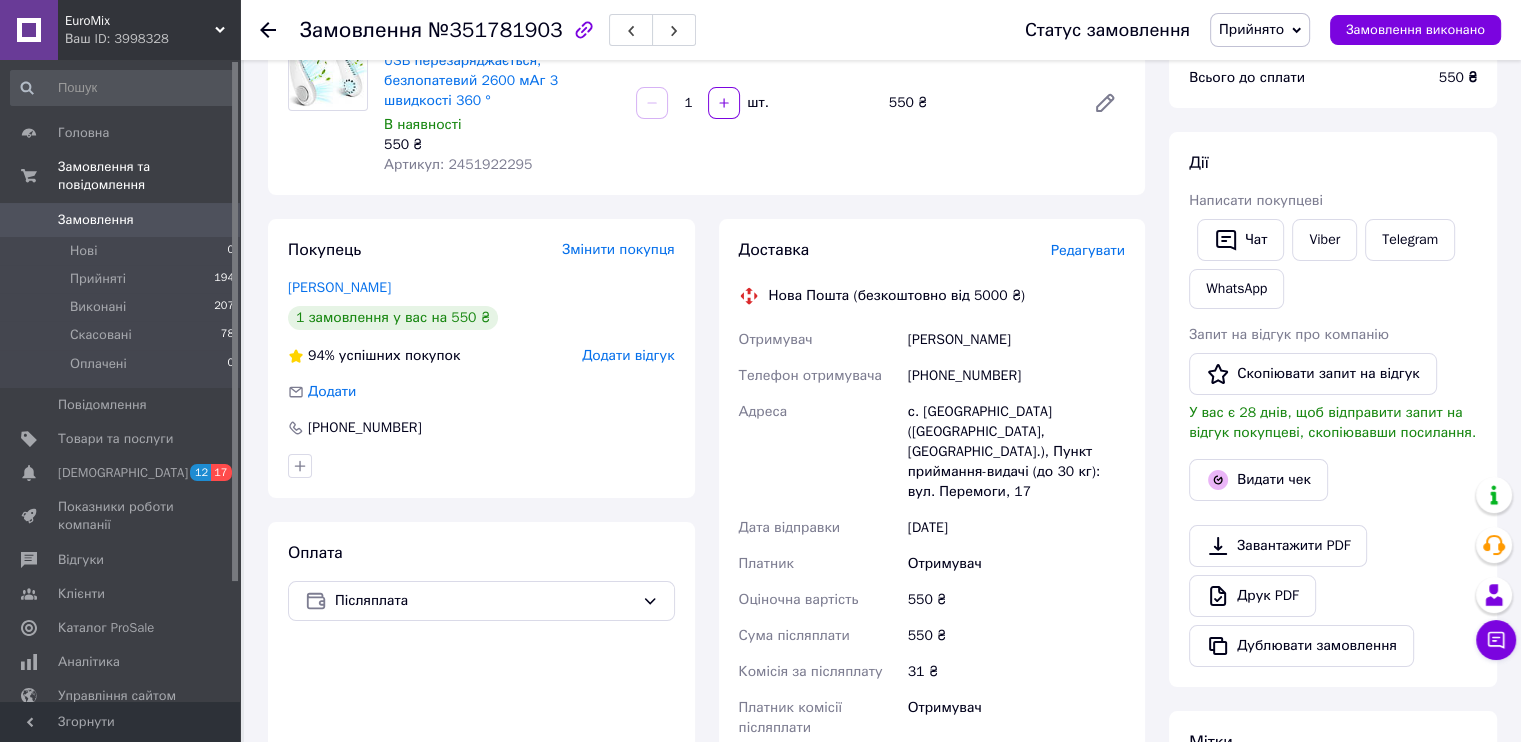 scroll, scrollTop: 600, scrollLeft: 0, axis: vertical 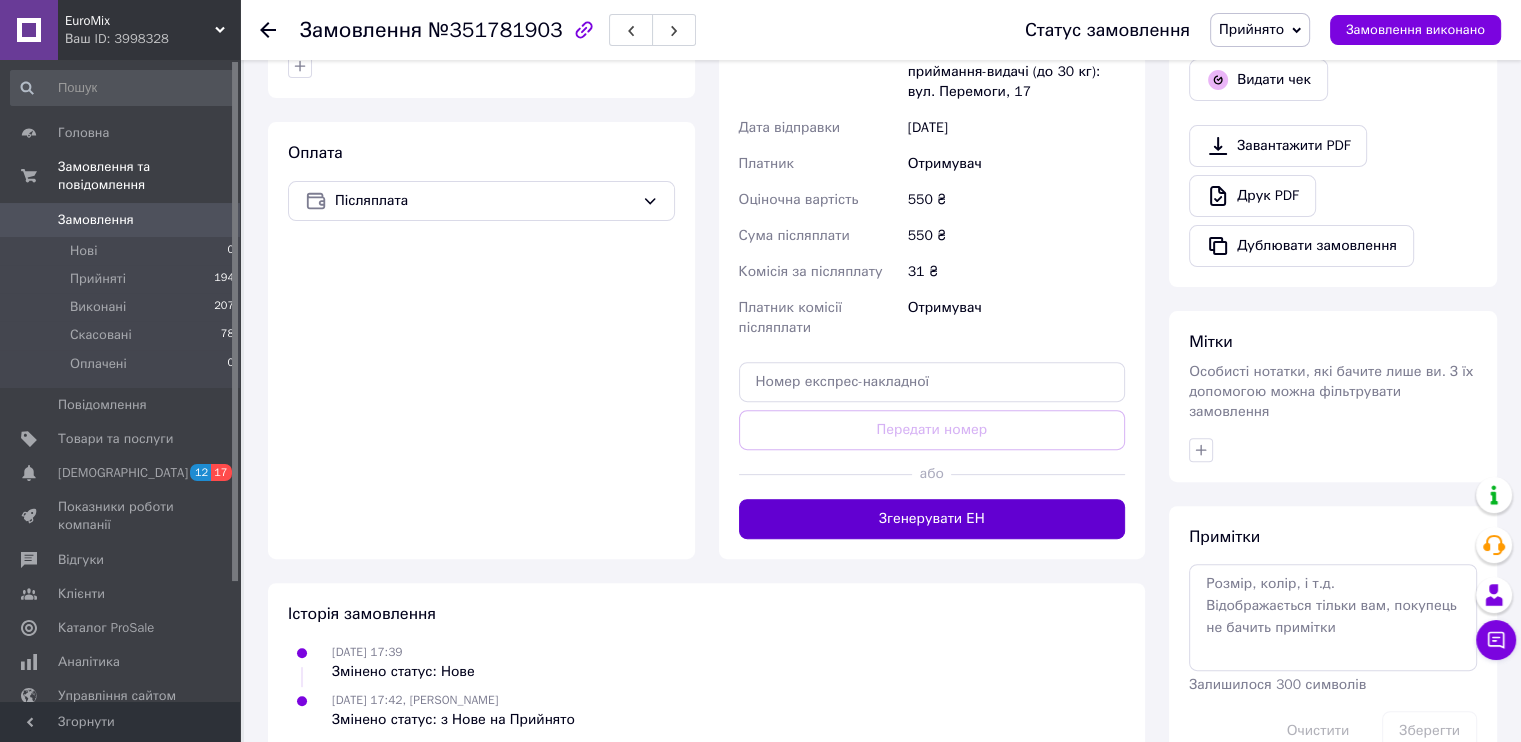 click on "Згенерувати ЕН" at bounding box center [932, 519] 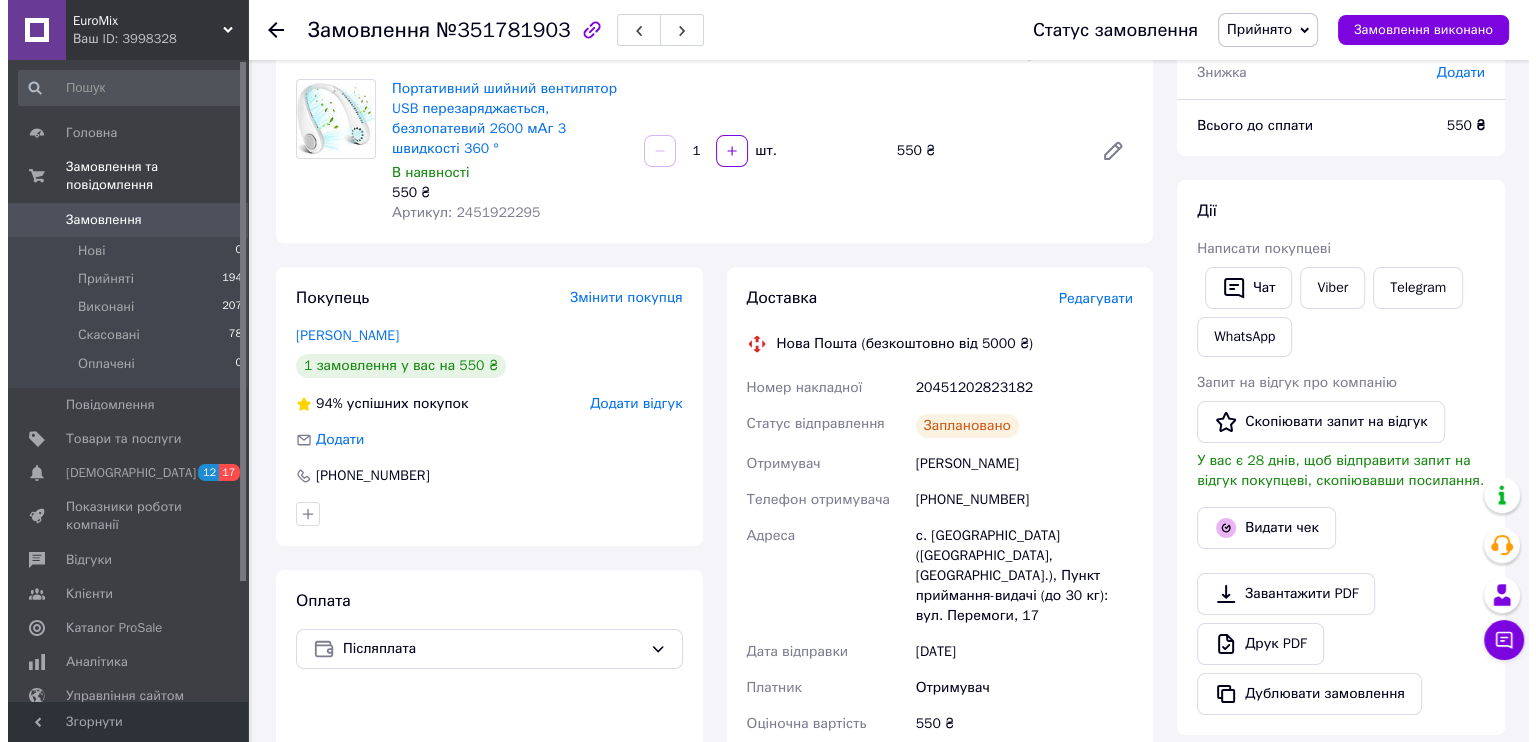 scroll, scrollTop: 300, scrollLeft: 0, axis: vertical 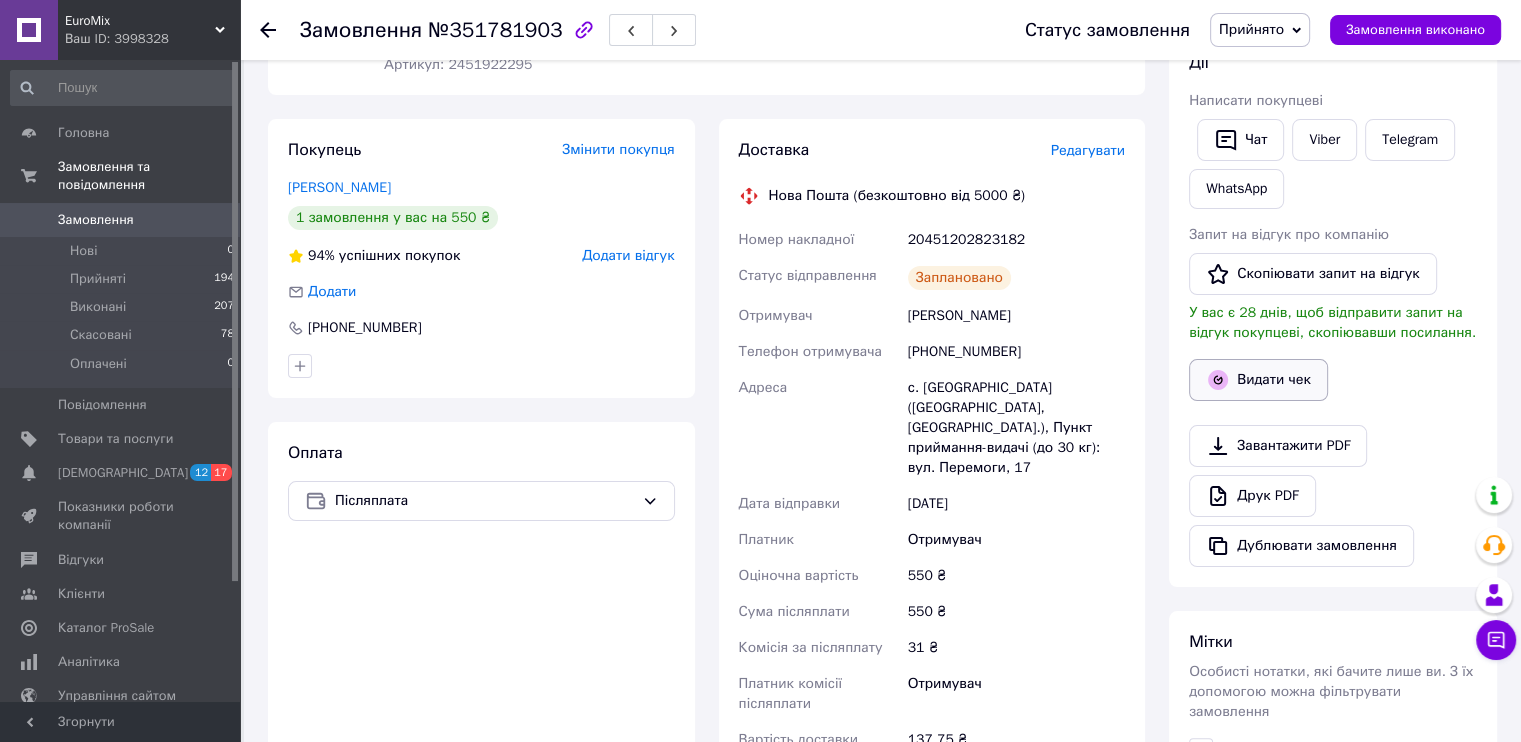 click on "Видати чек" at bounding box center (1258, 380) 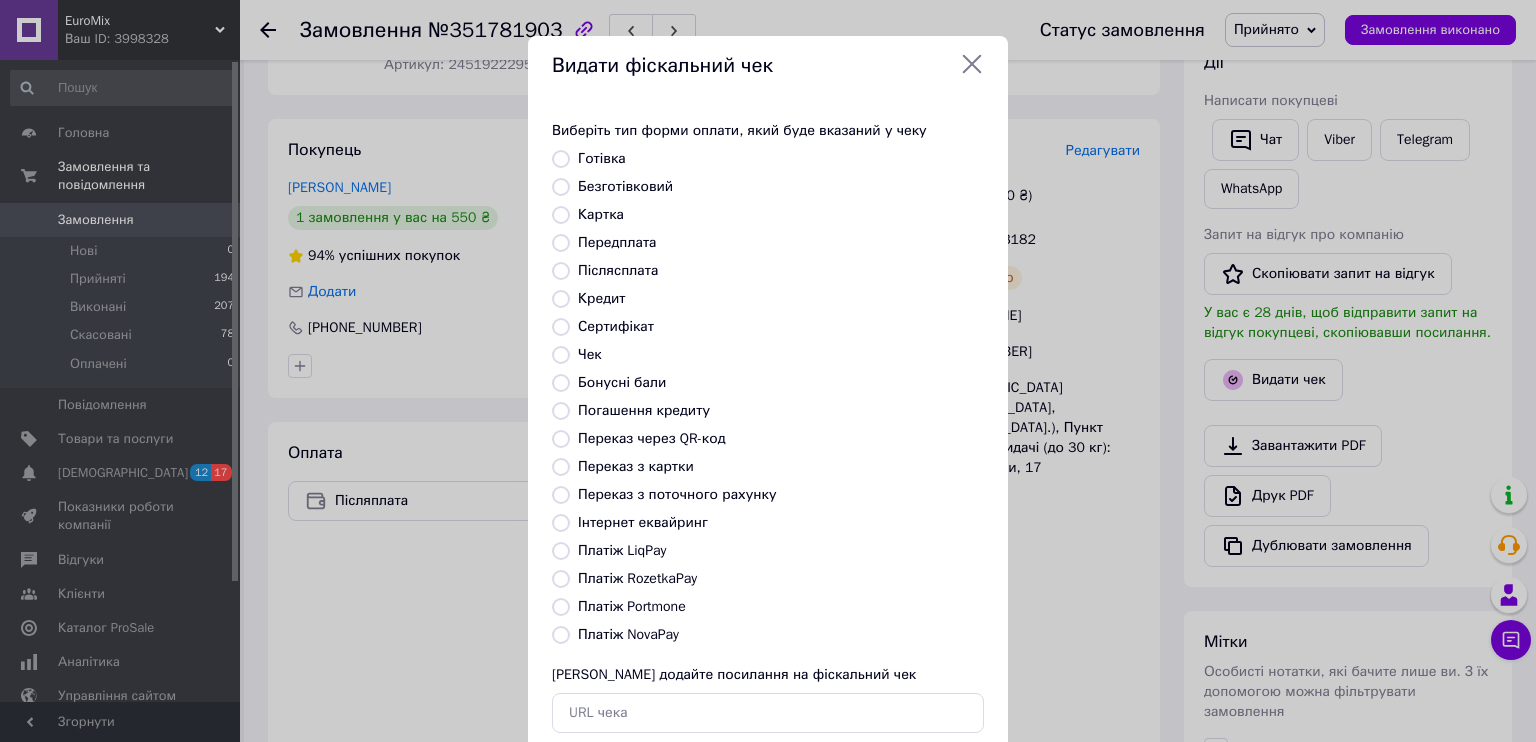 click on "Платіж NovaPay" at bounding box center (628, 634) 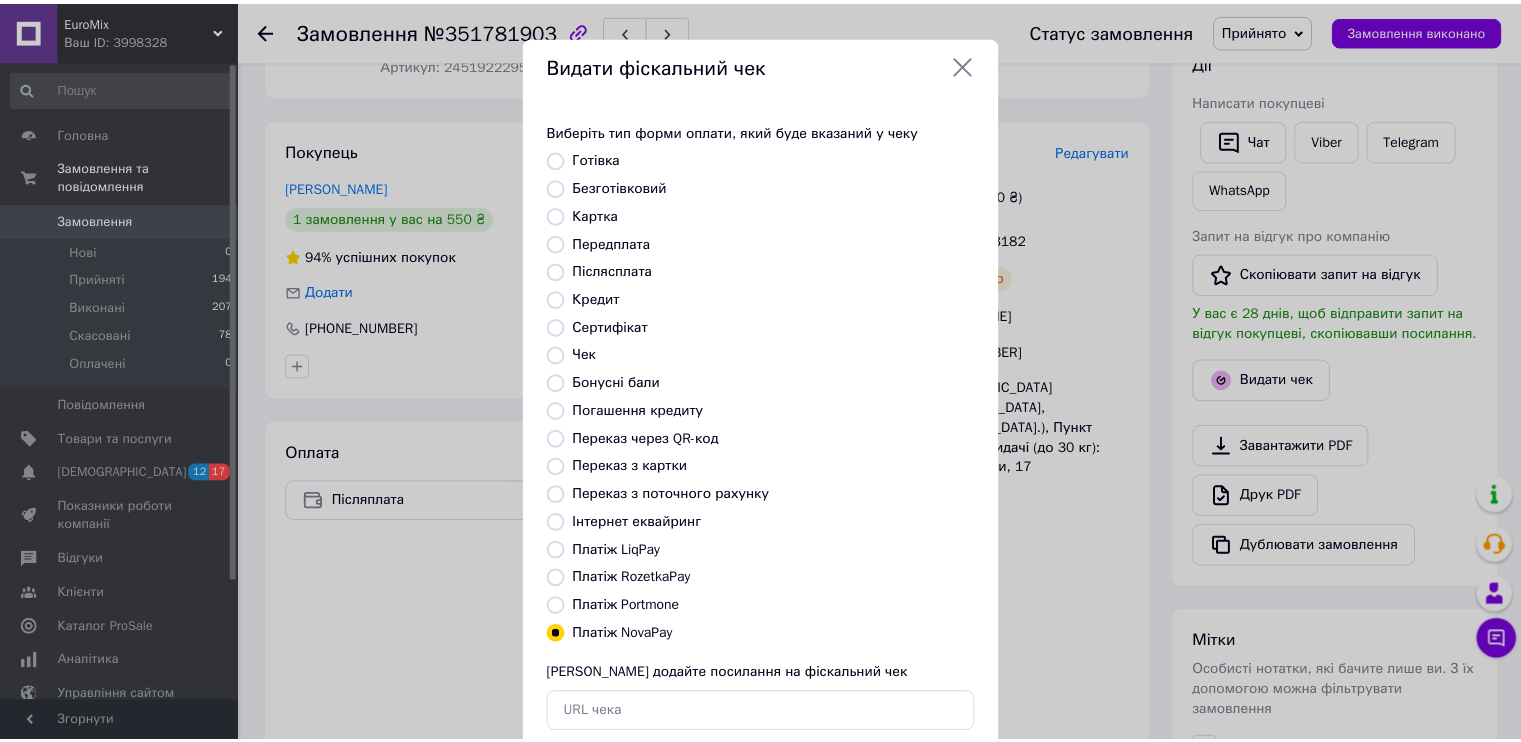 scroll, scrollTop: 116, scrollLeft: 0, axis: vertical 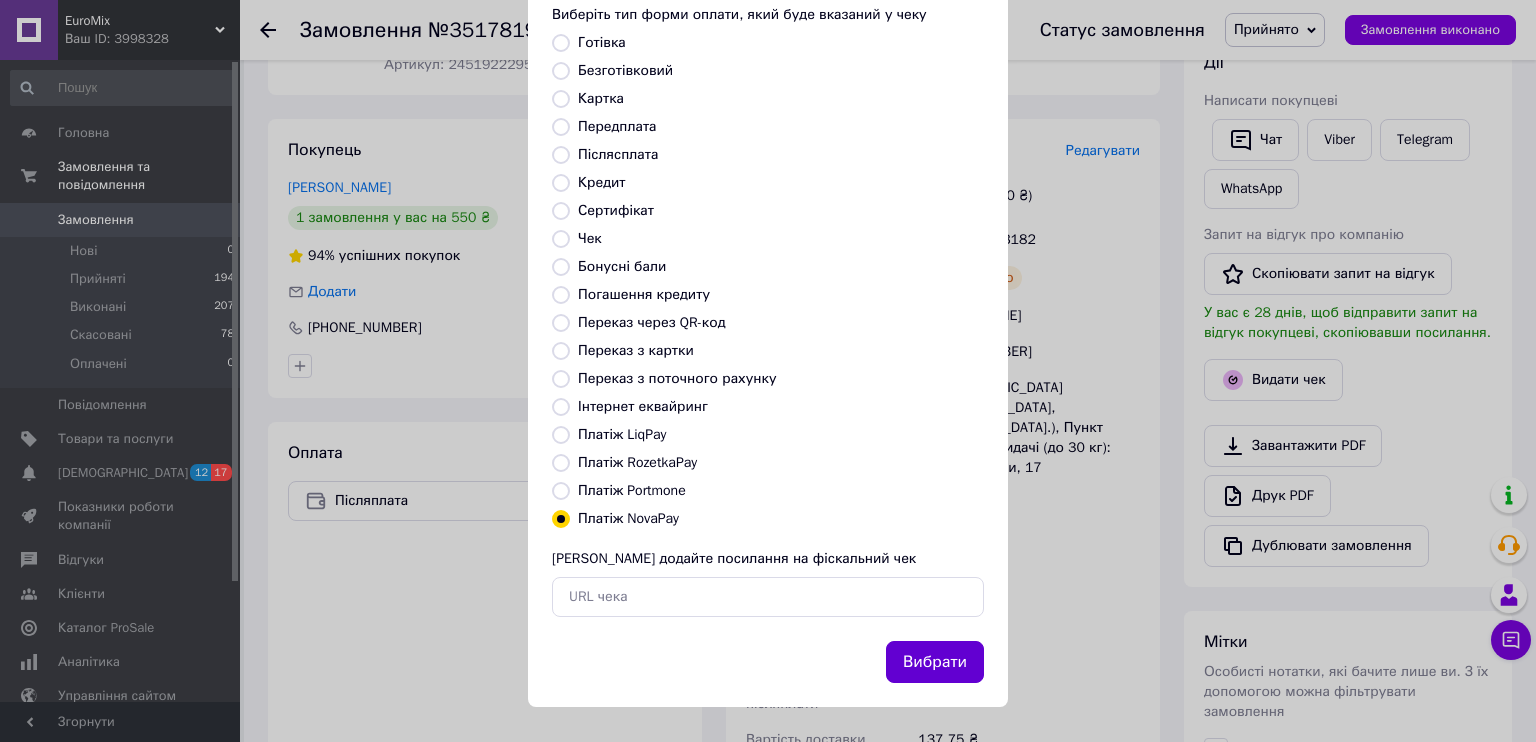 click on "Вибрати" at bounding box center (935, 662) 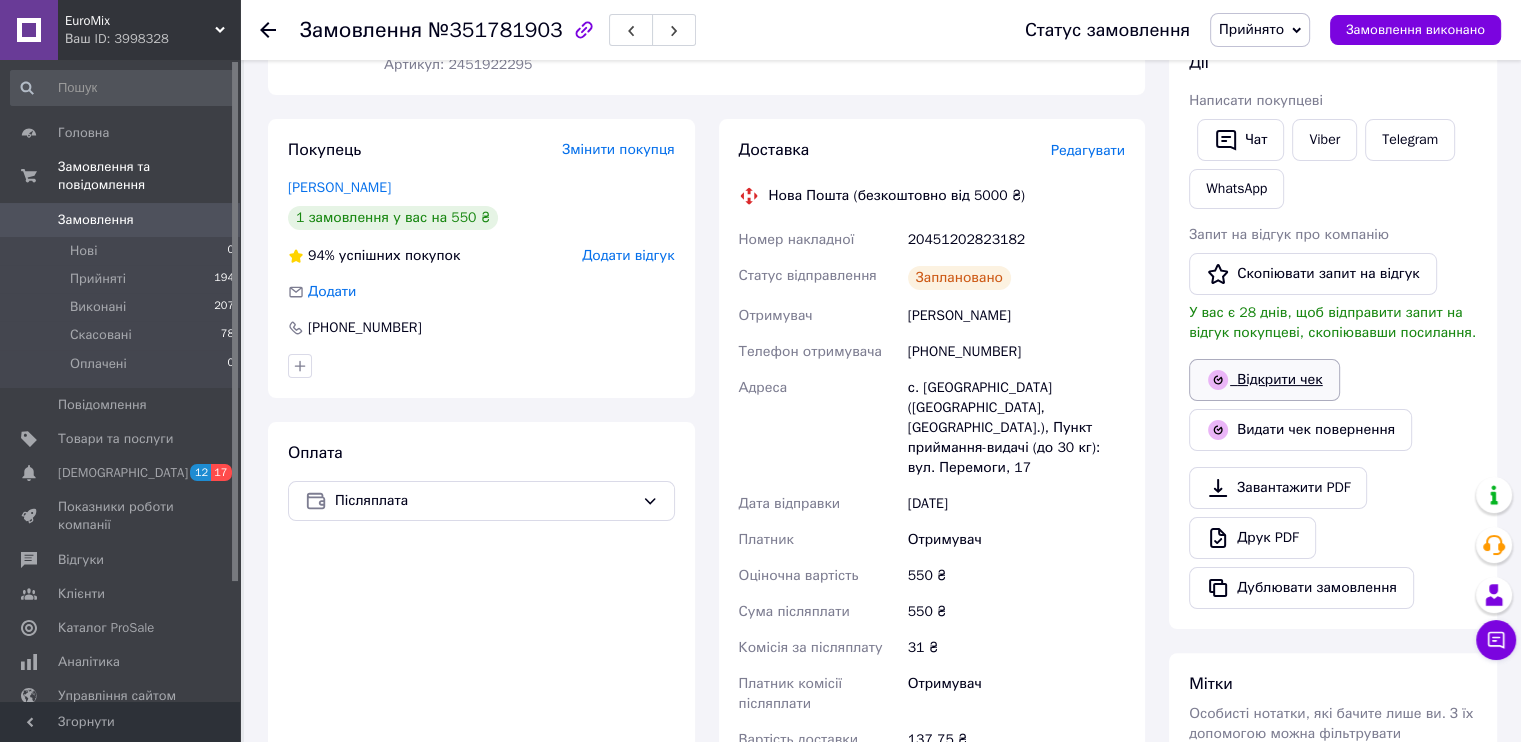 click on "Відкрити чек" at bounding box center [1264, 380] 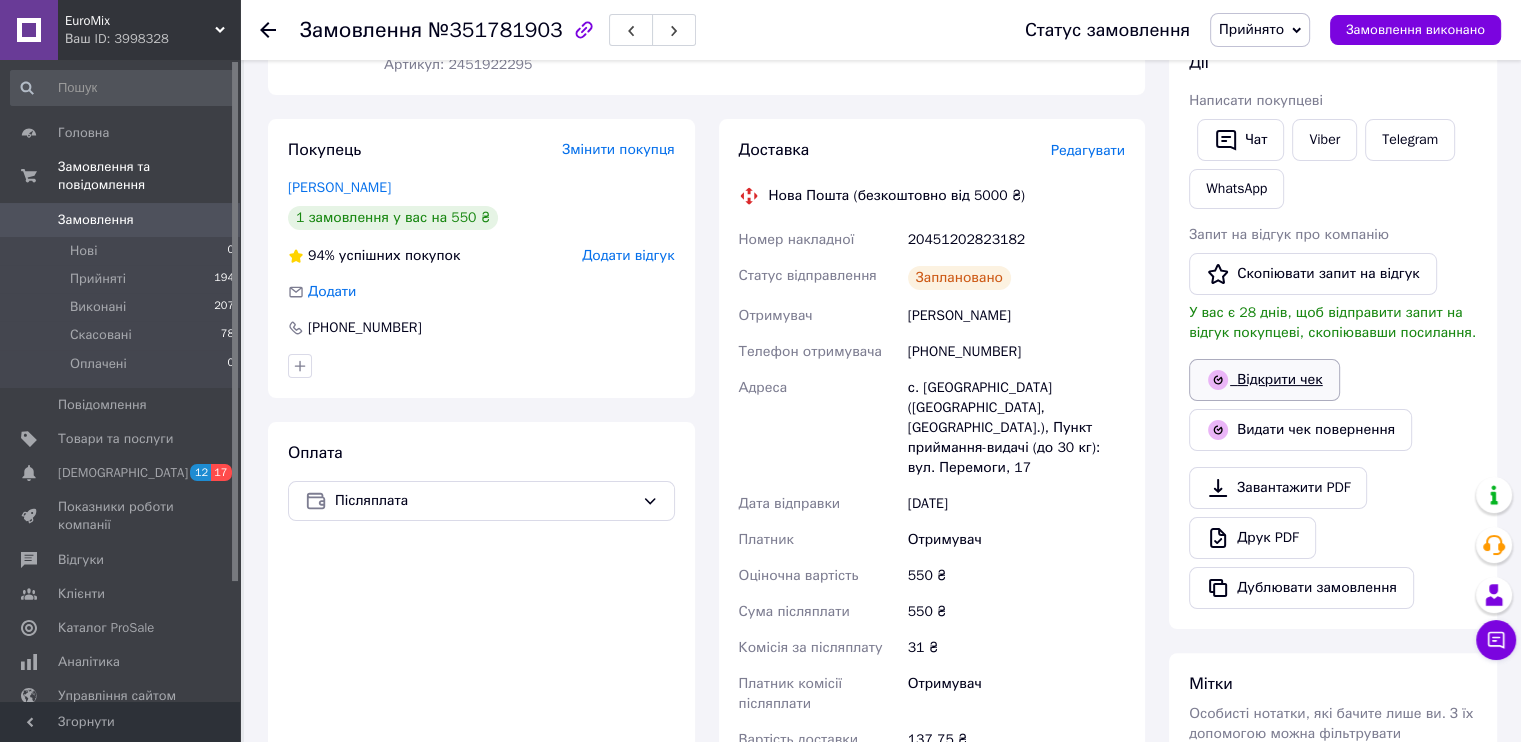 click on "Замовлення" at bounding box center (96, 220) 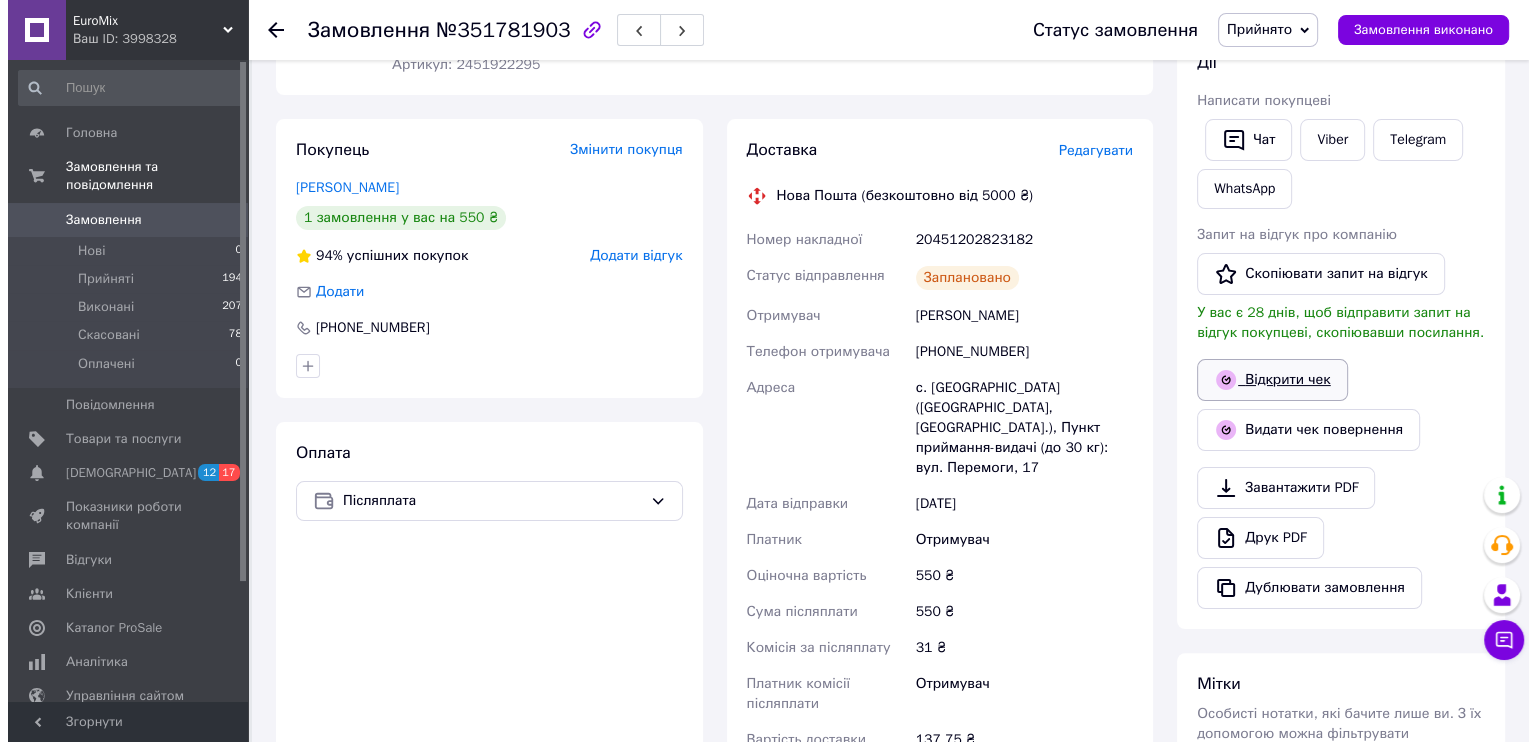scroll, scrollTop: 600, scrollLeft: 0, axis: vertical 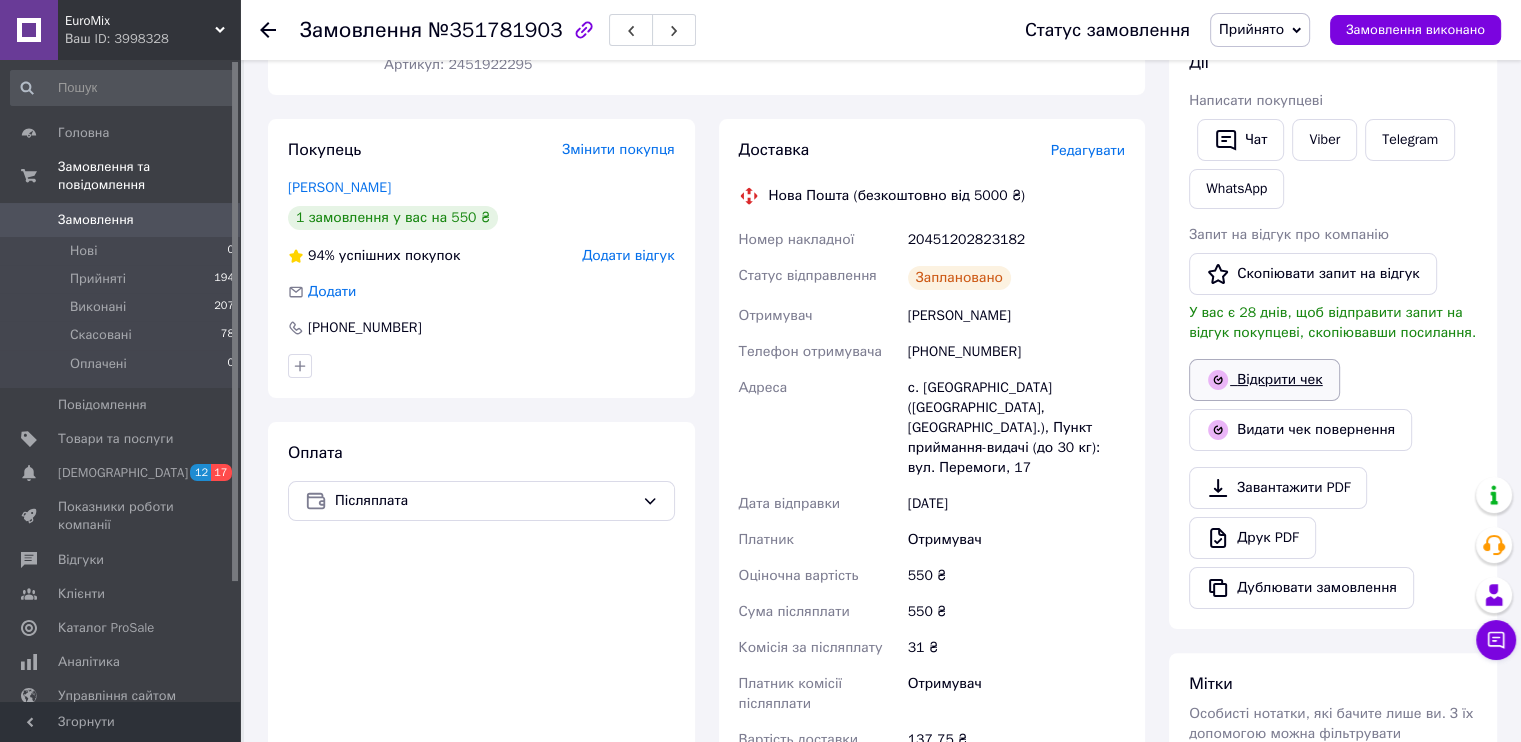 click on "Згенерувати ЕН" 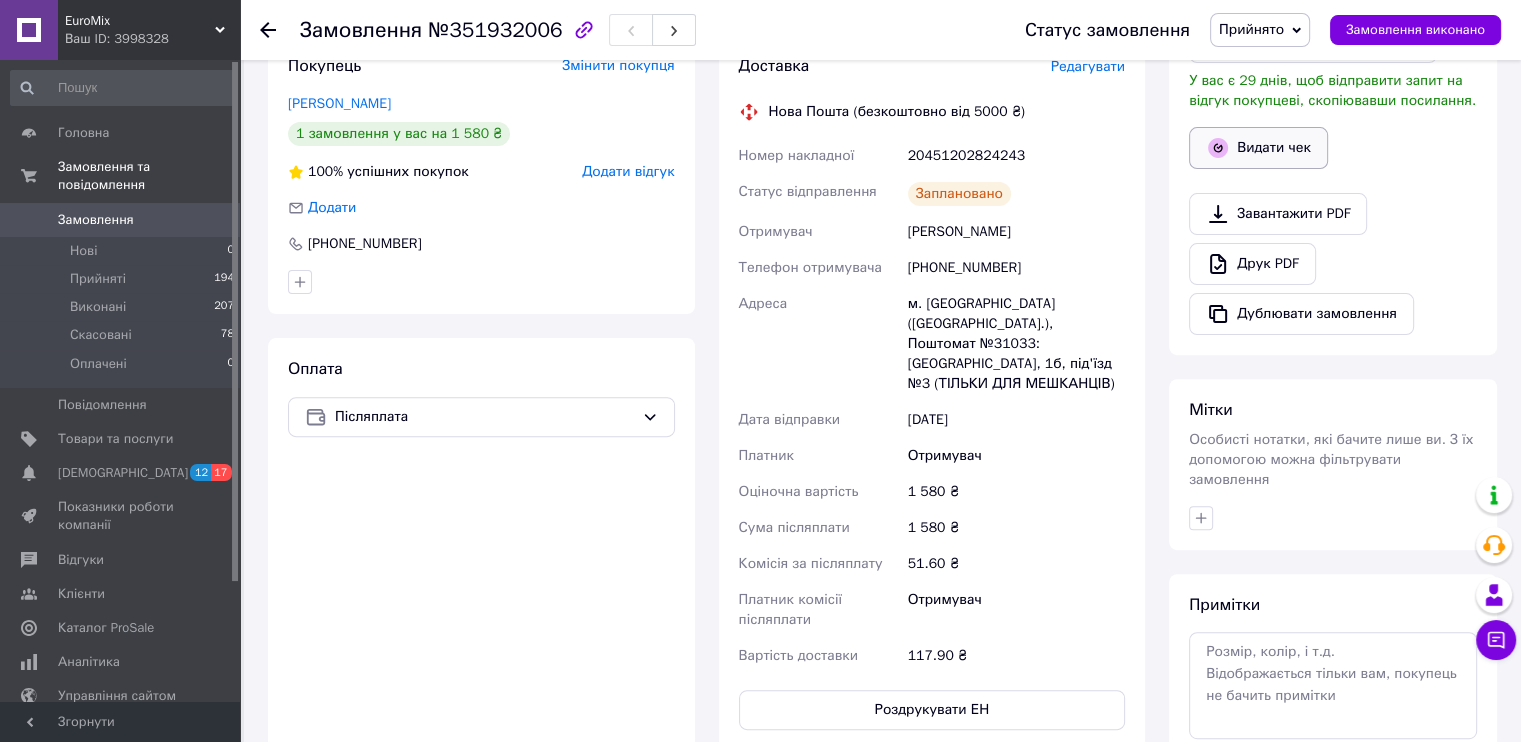 click on "Видати чек" at bounding box center (1258, 148) 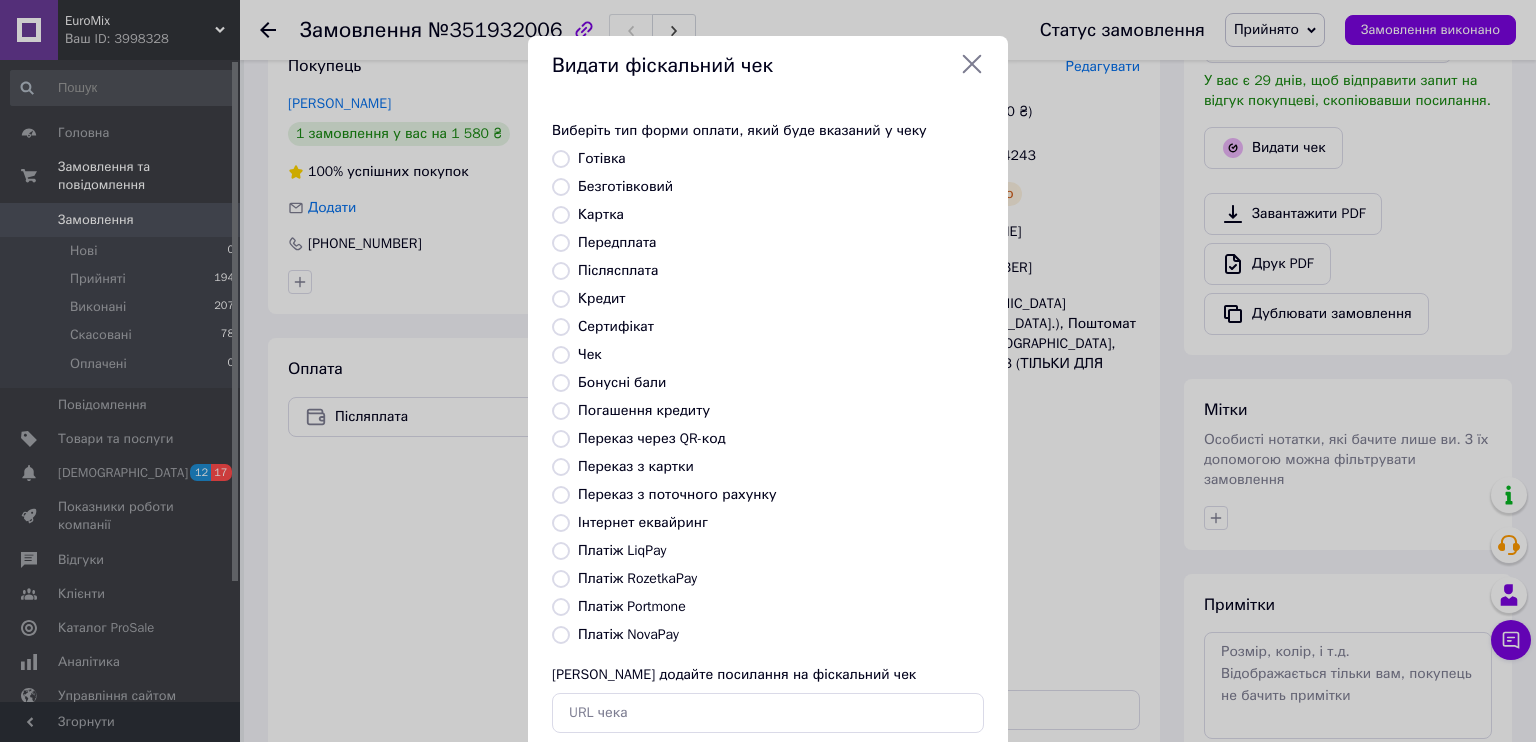 drag, startPoint x: 612, startPoint y: 636, endPoint x: 622, endPoint y: 627, distance: 13.453624 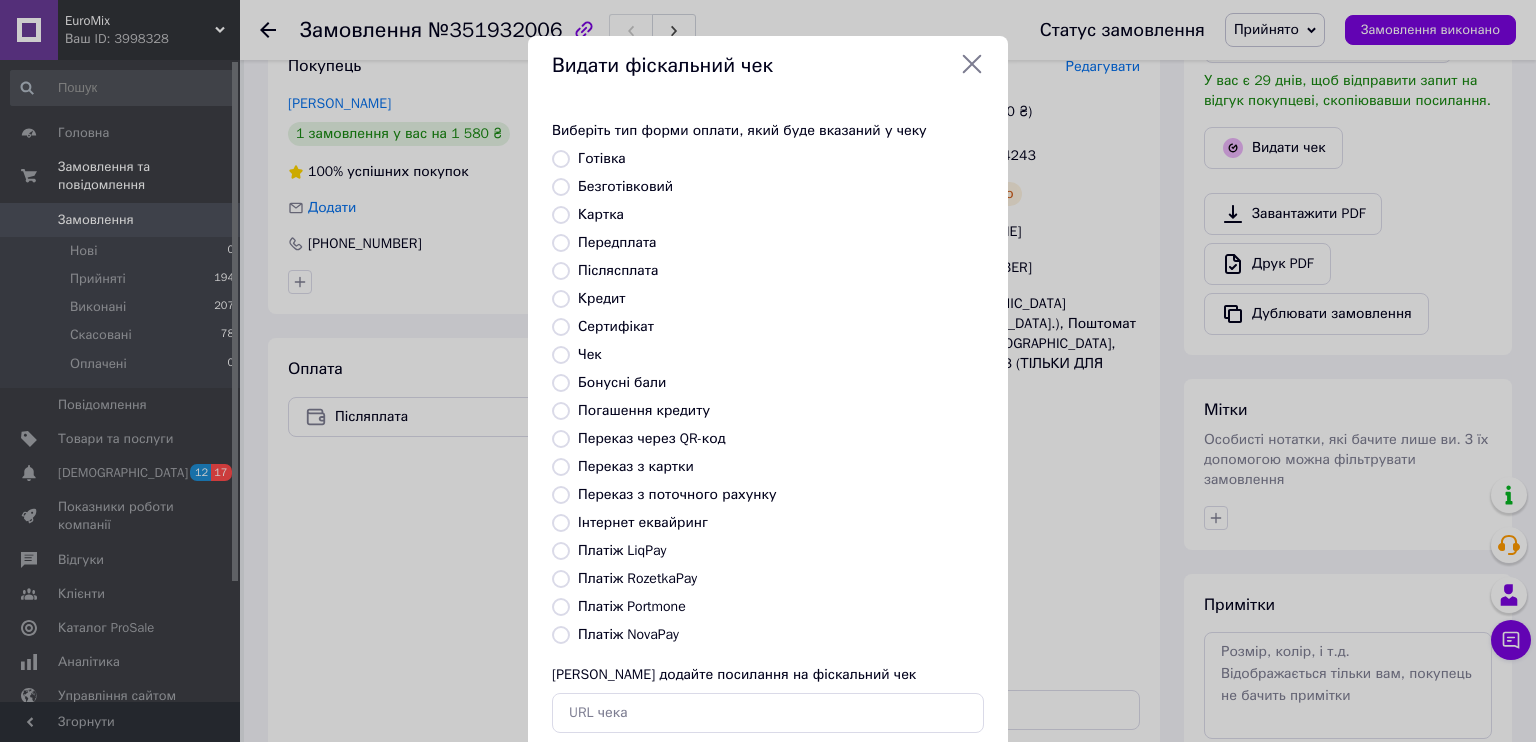 radio on "true" 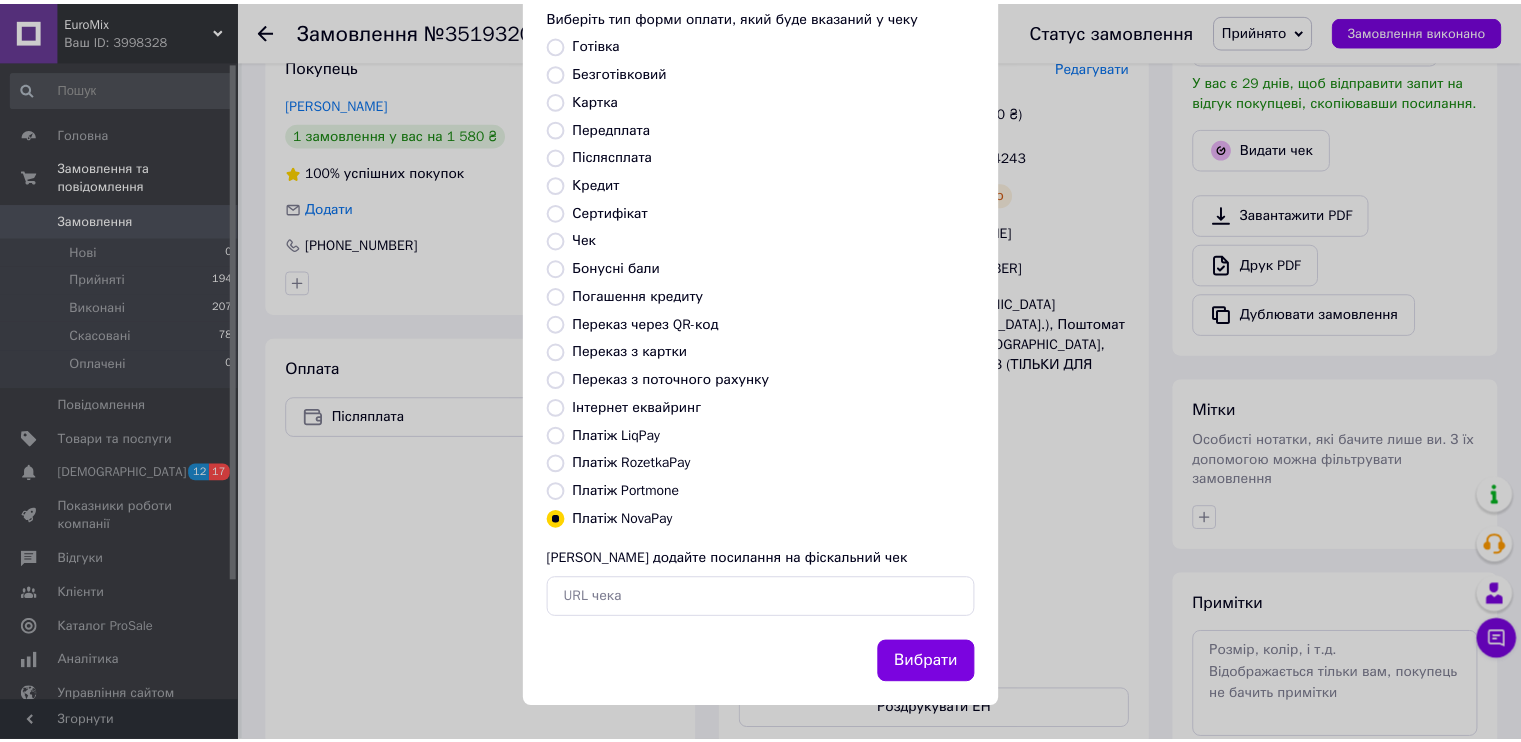 scroll, scrollTop: 116, scrollLeft: 0, axis: vertical 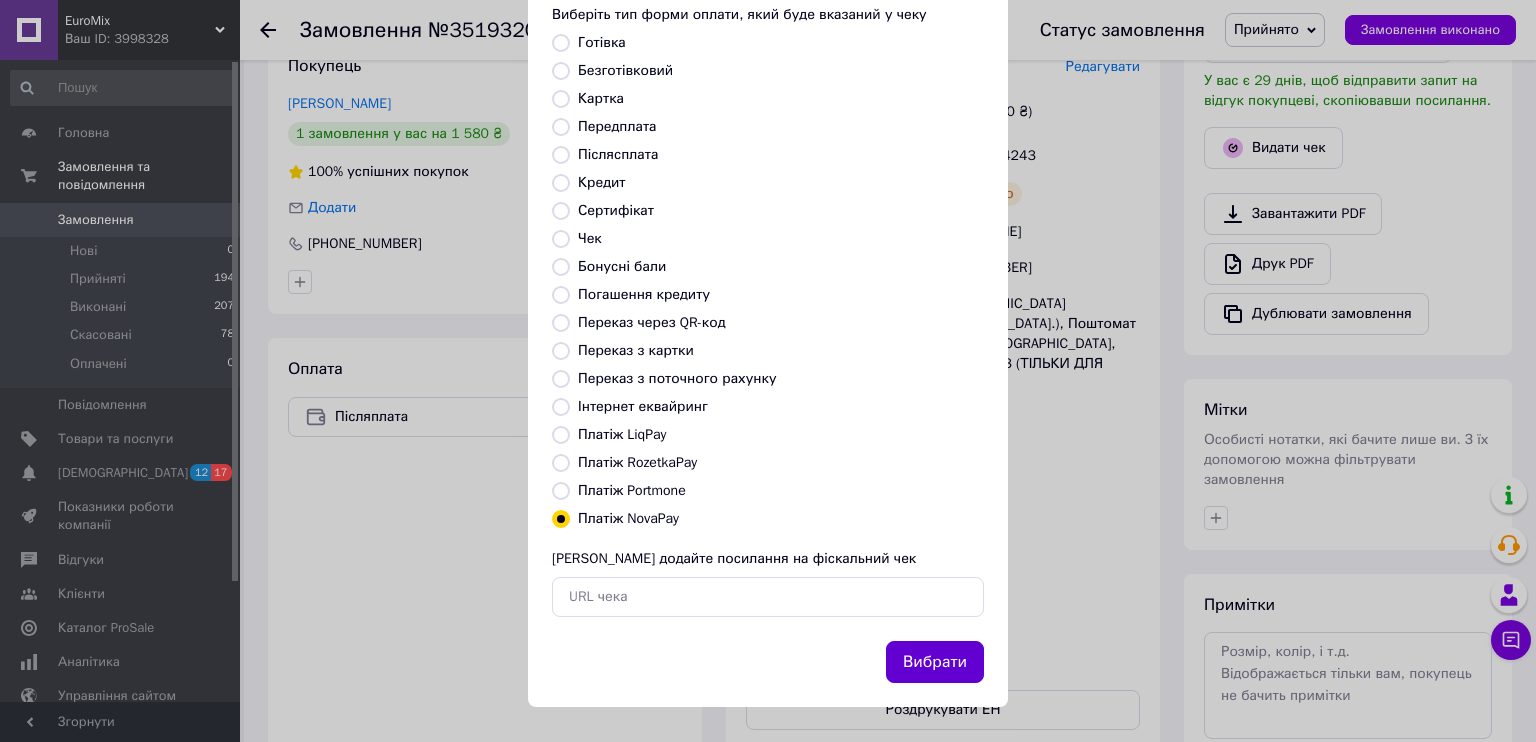 click on "Вибрати" at bounding box center (935, 662) 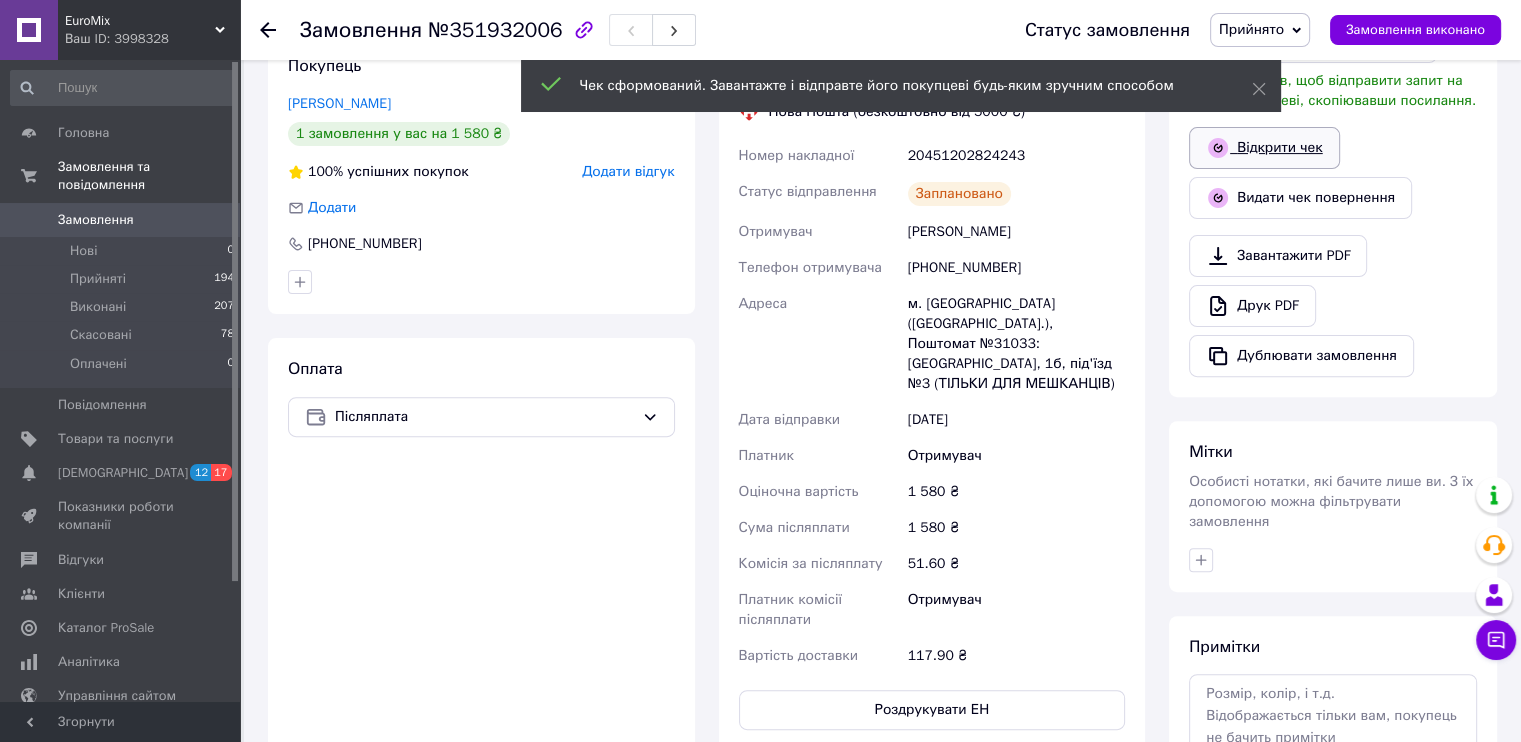 click on "Відкрити чек" at bounding box center (1264, 148) 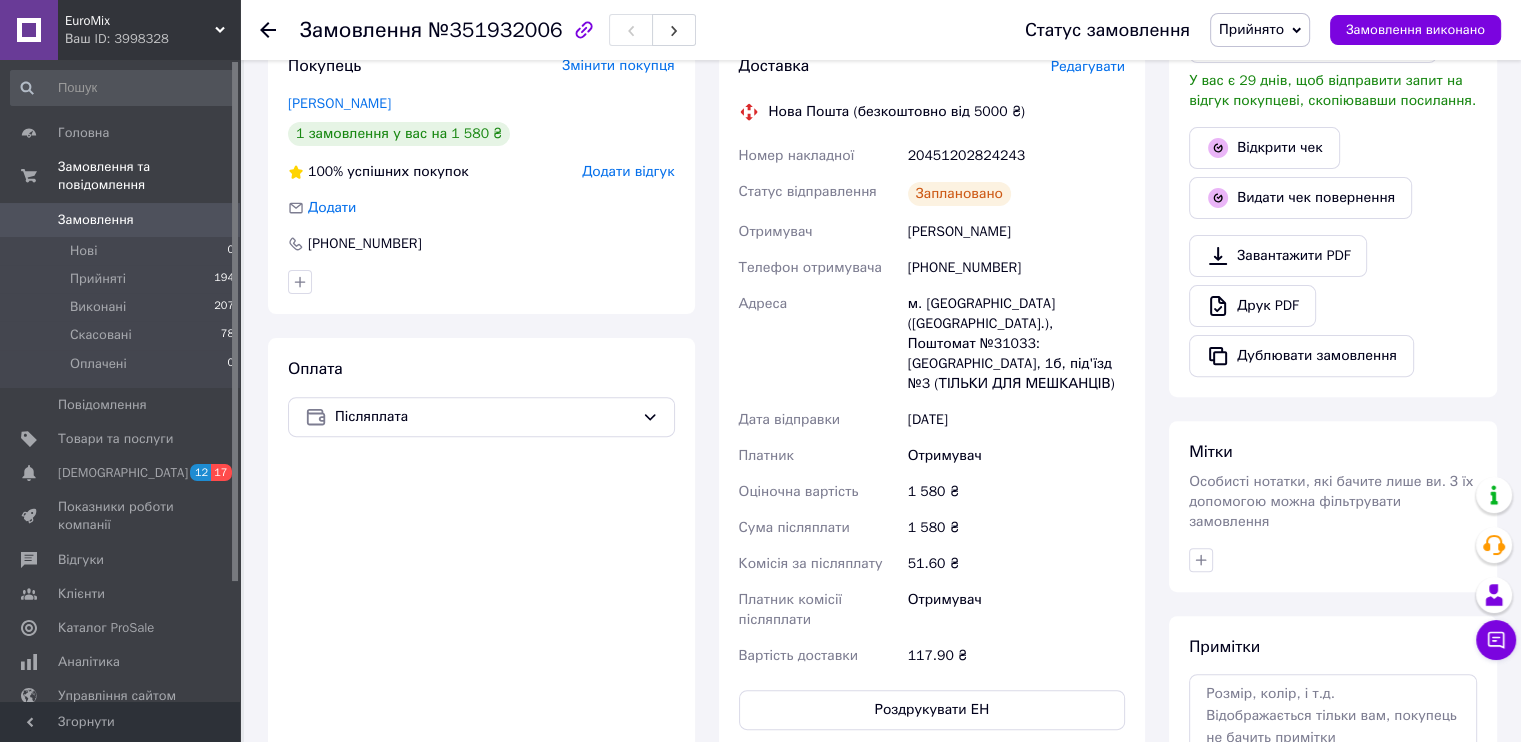 click on "Замовлення" at bounding box center [96, 220] 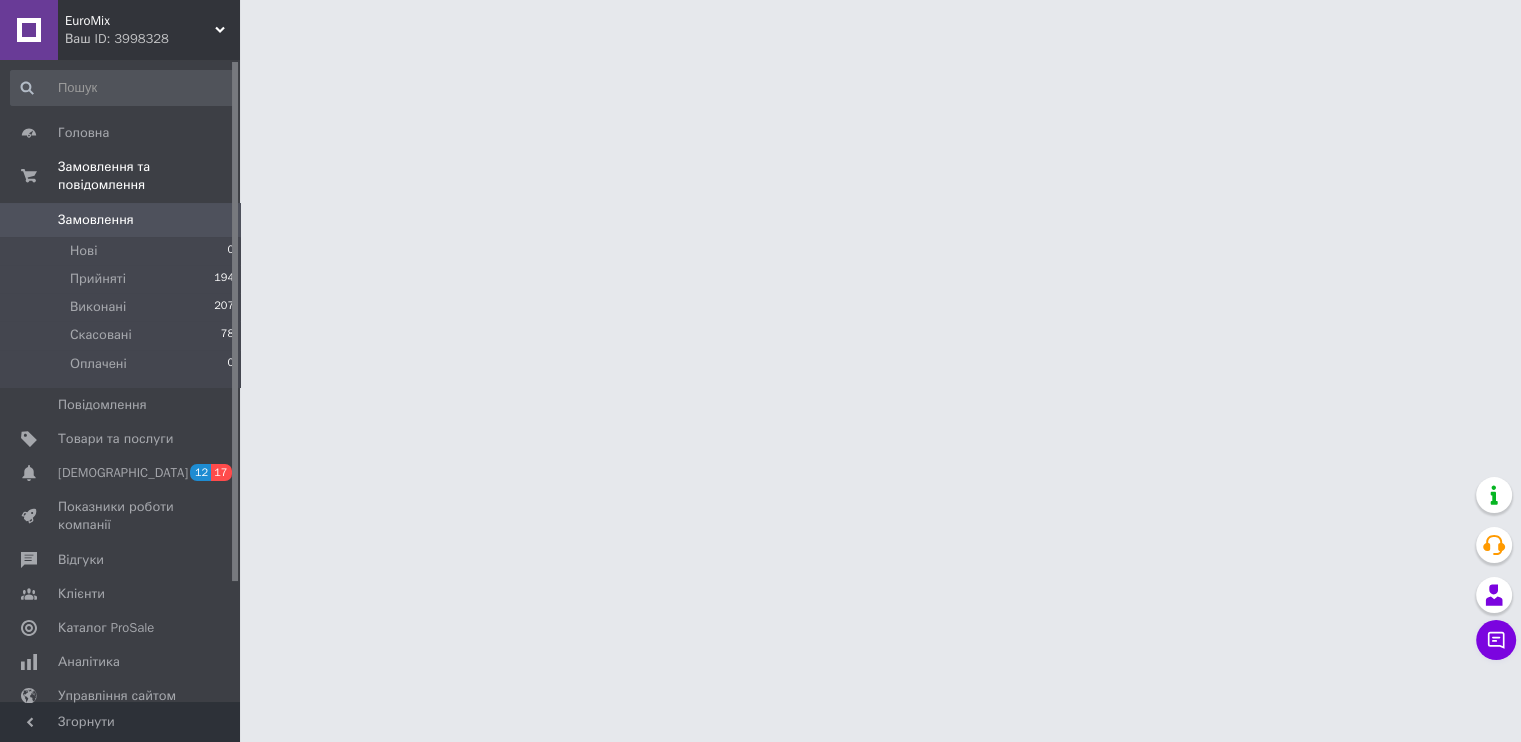 scroll, scrollTop: 0, scrollLeft: 0, axis: both 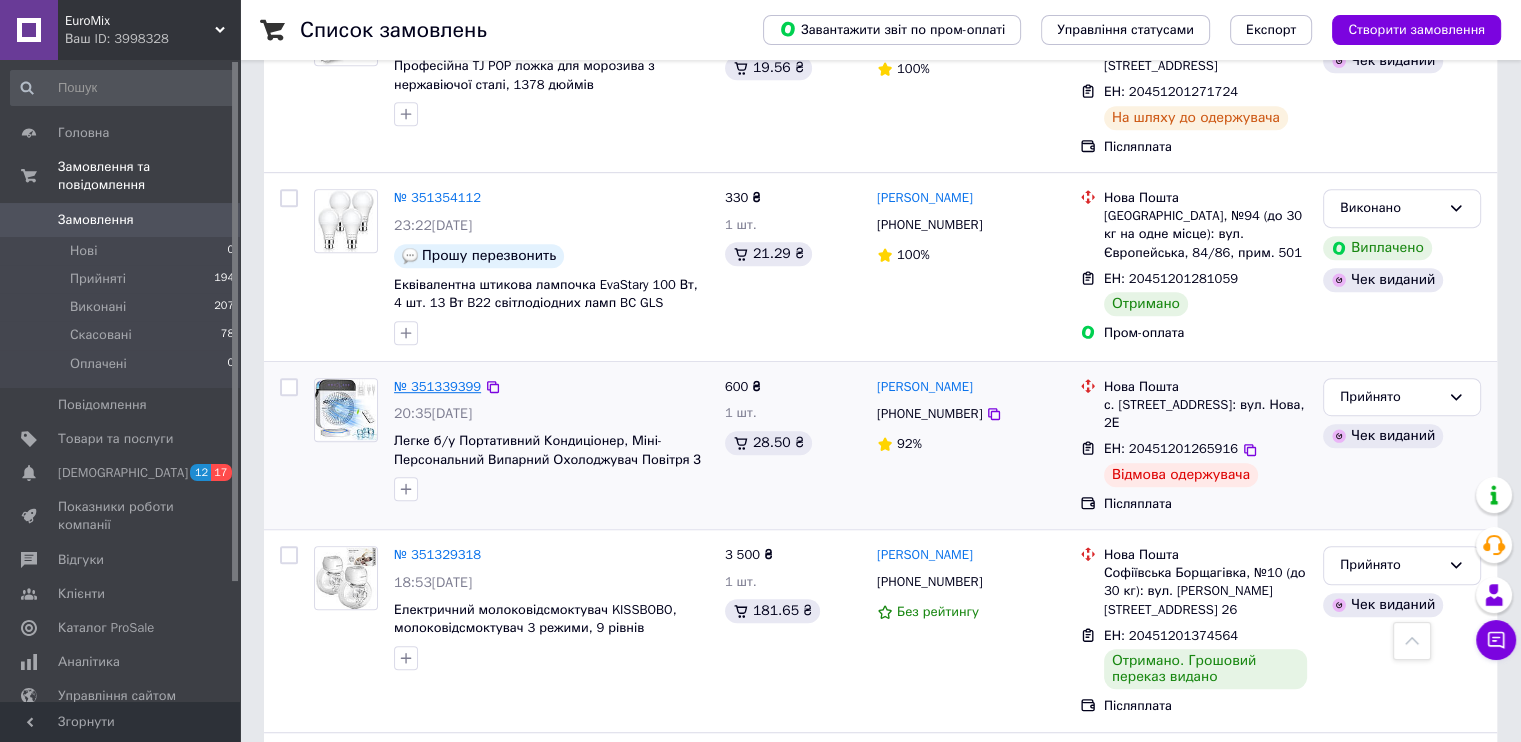 click on "№ 351339399" at bounding box center [437, 386] 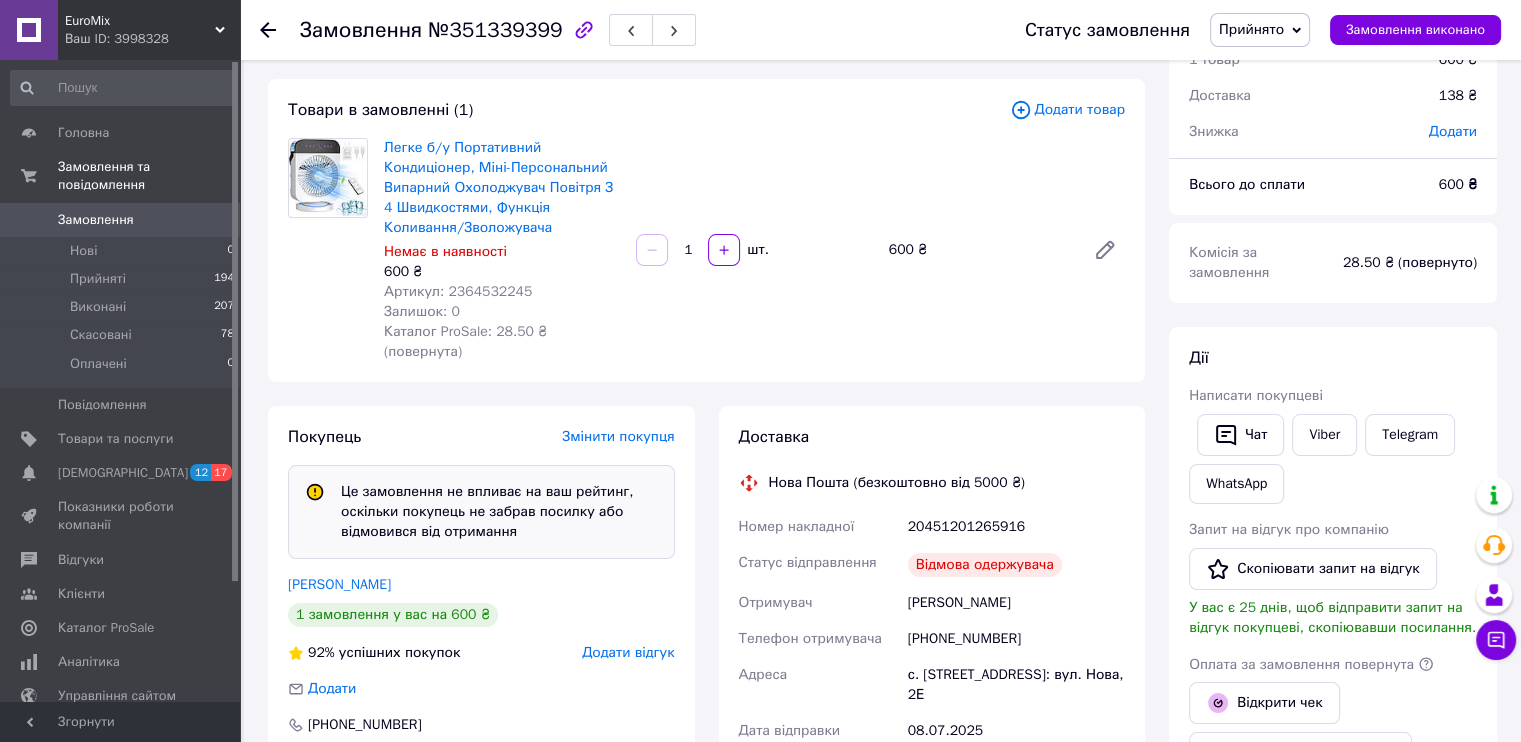 scroll, scrollTop: 300, scrollLeft: 0, axis: vertical 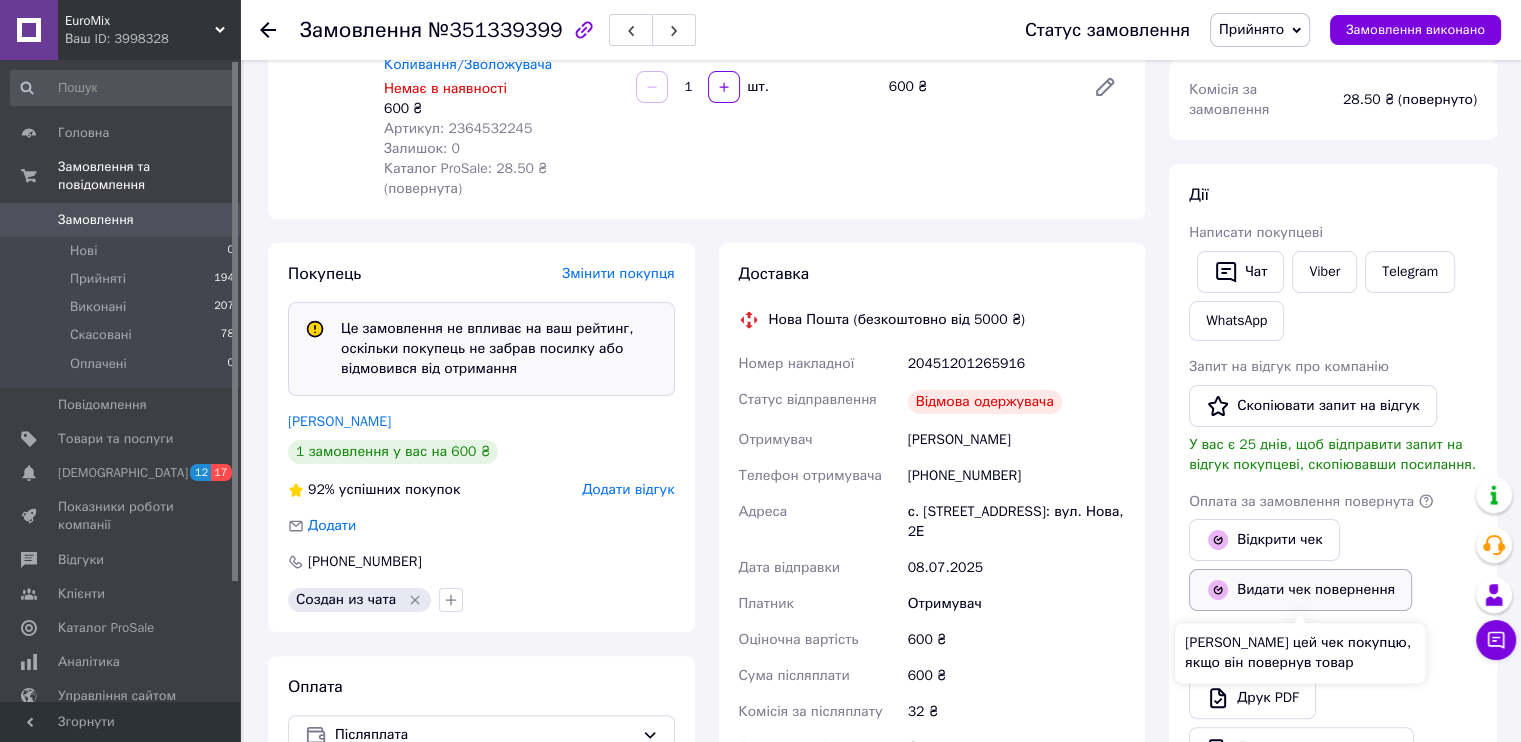 click on "Видати чек повернення" at bounding box center [1300, 590] 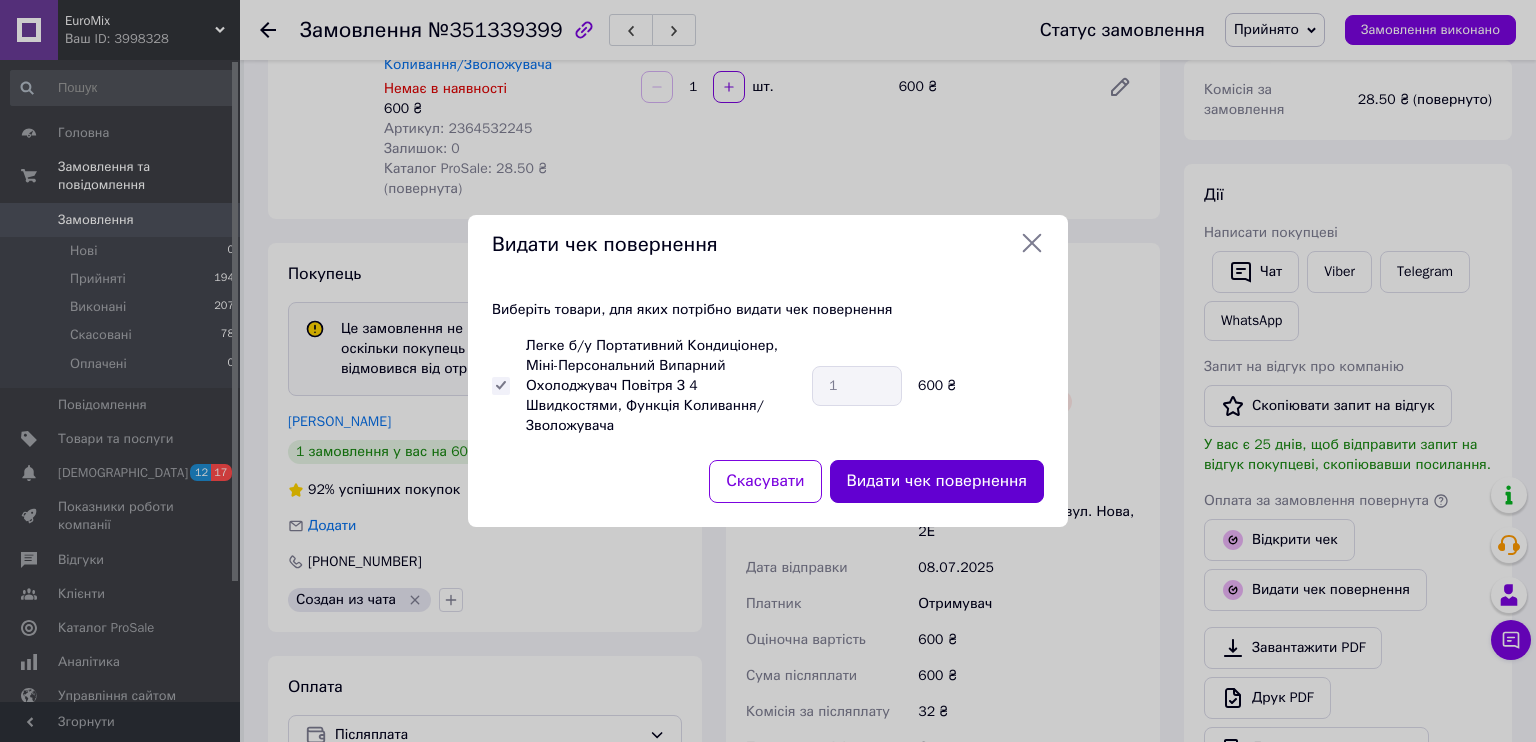 click on "Видати чек повернення" at bounding box center [937, 481] 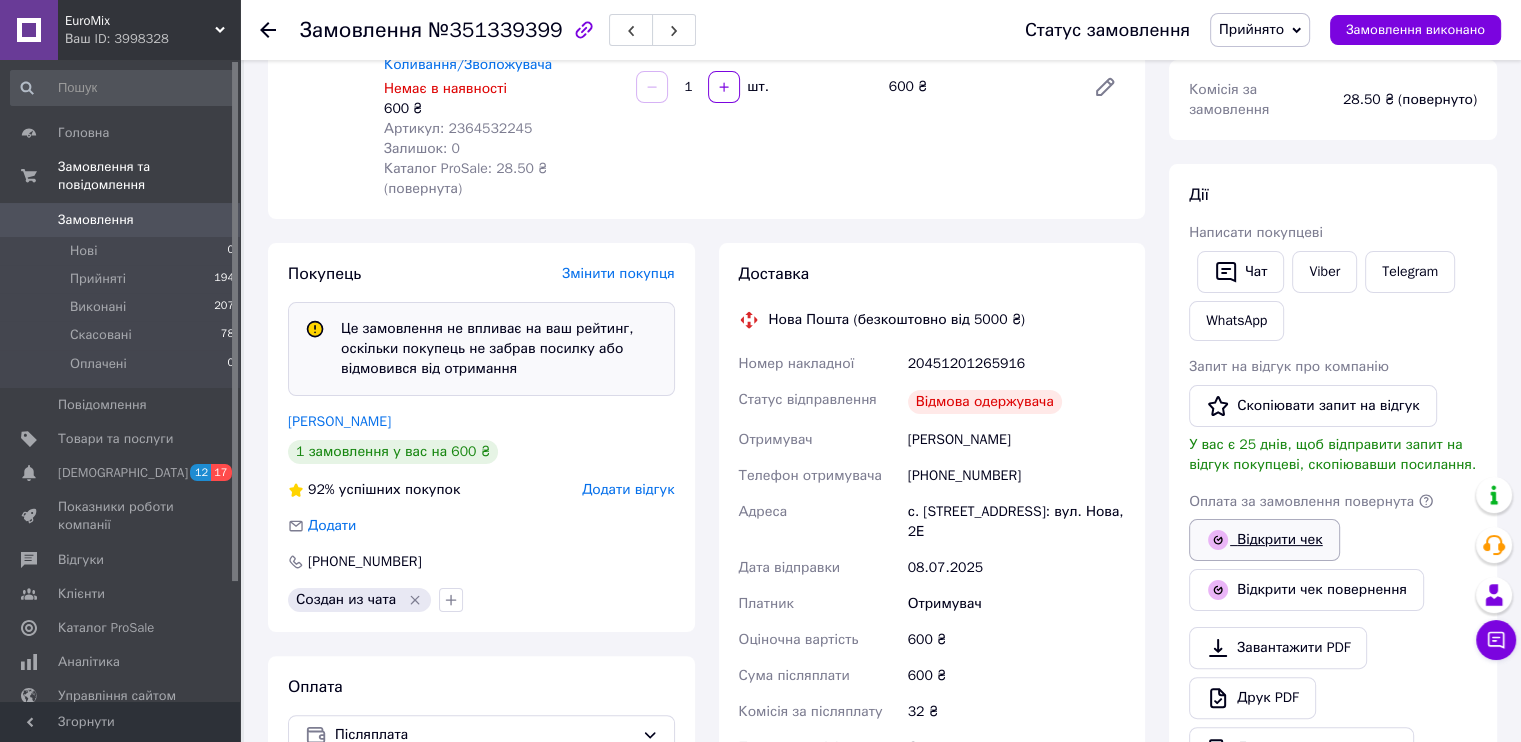 click on "Відкрити чек" at bounding box center (1264, 540) 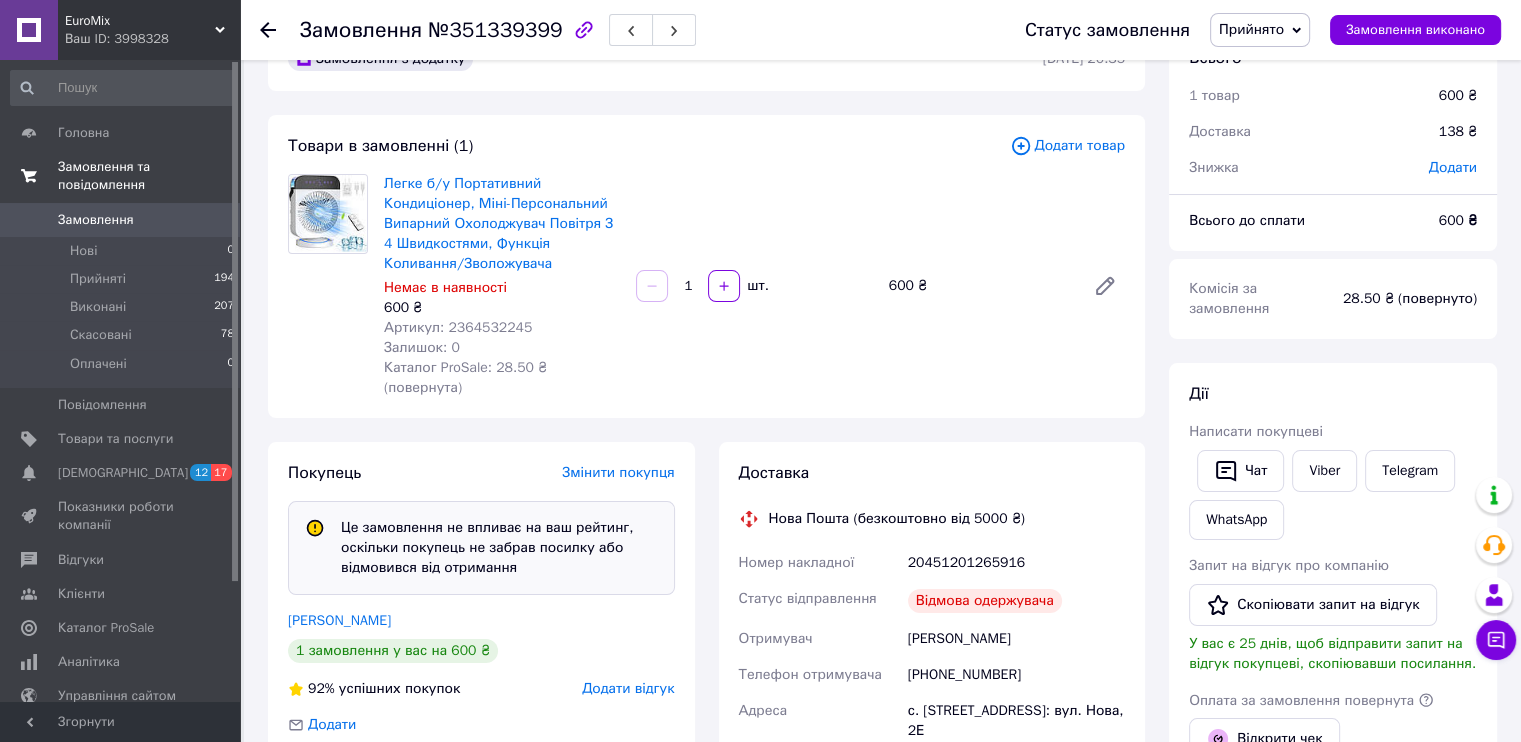 scroll, scrollTop: 100, scrollLeft: 0, axis: vertical 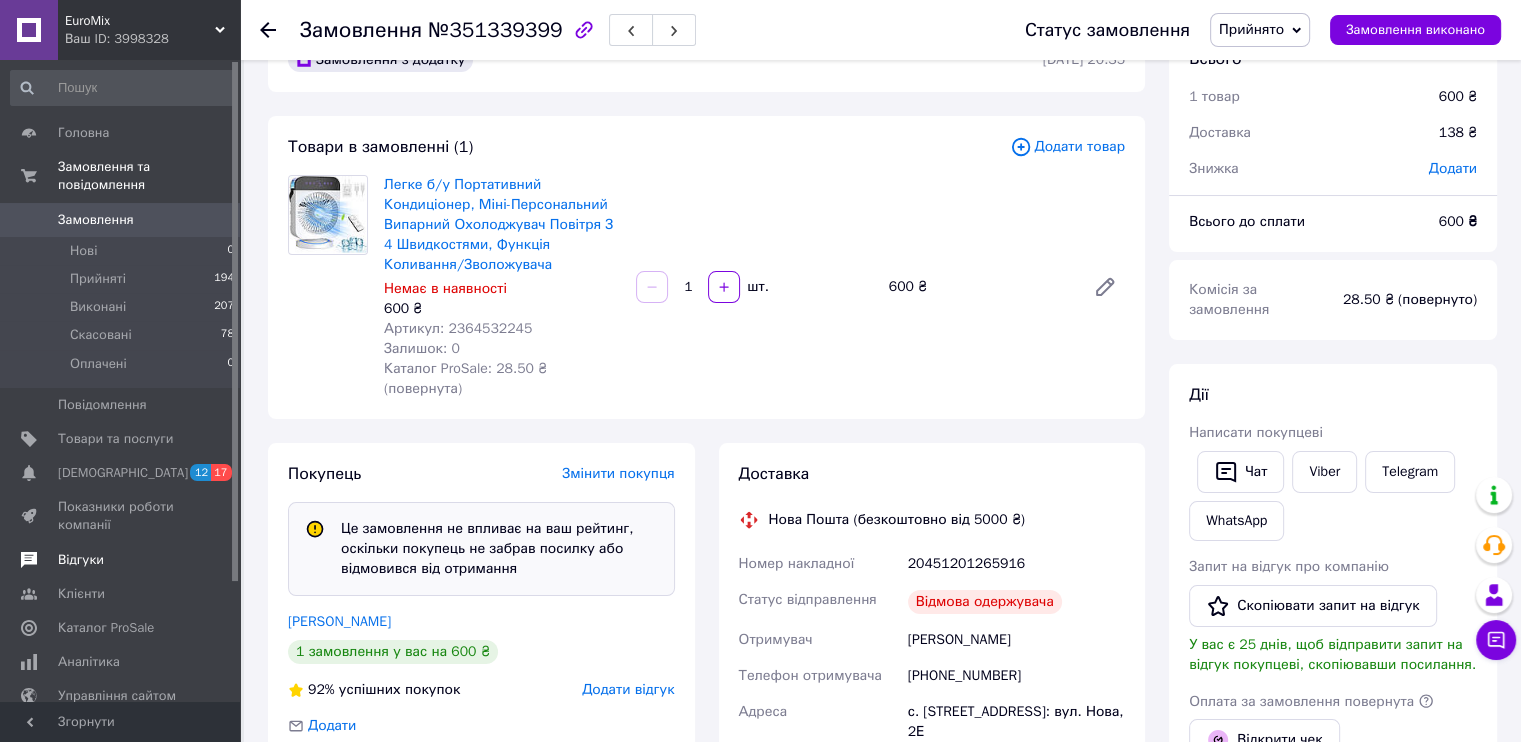 click on "Відгуки" at bounding box center (123, 560) 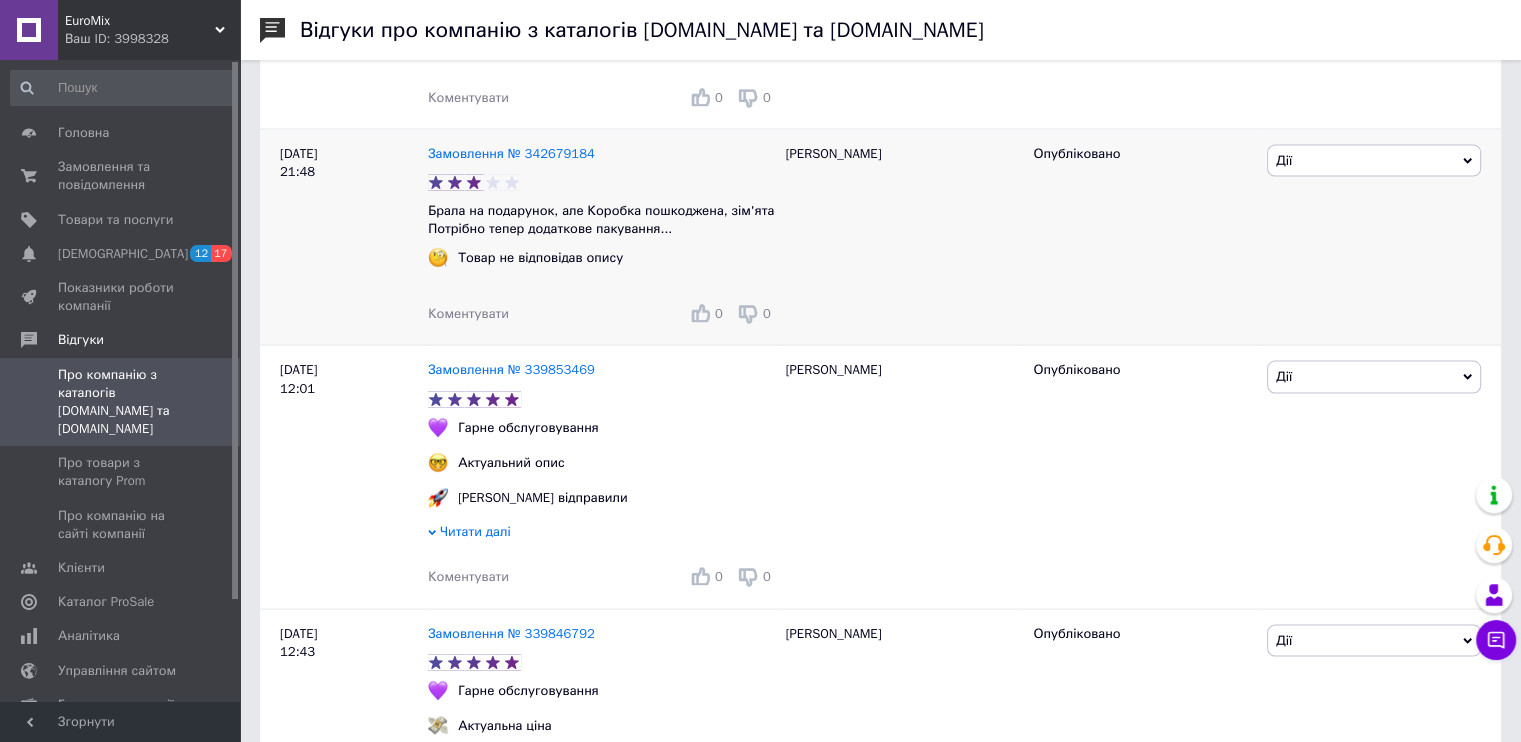 scroll, scrollTop: 3900, scrollLeft: 0, axis: vertical 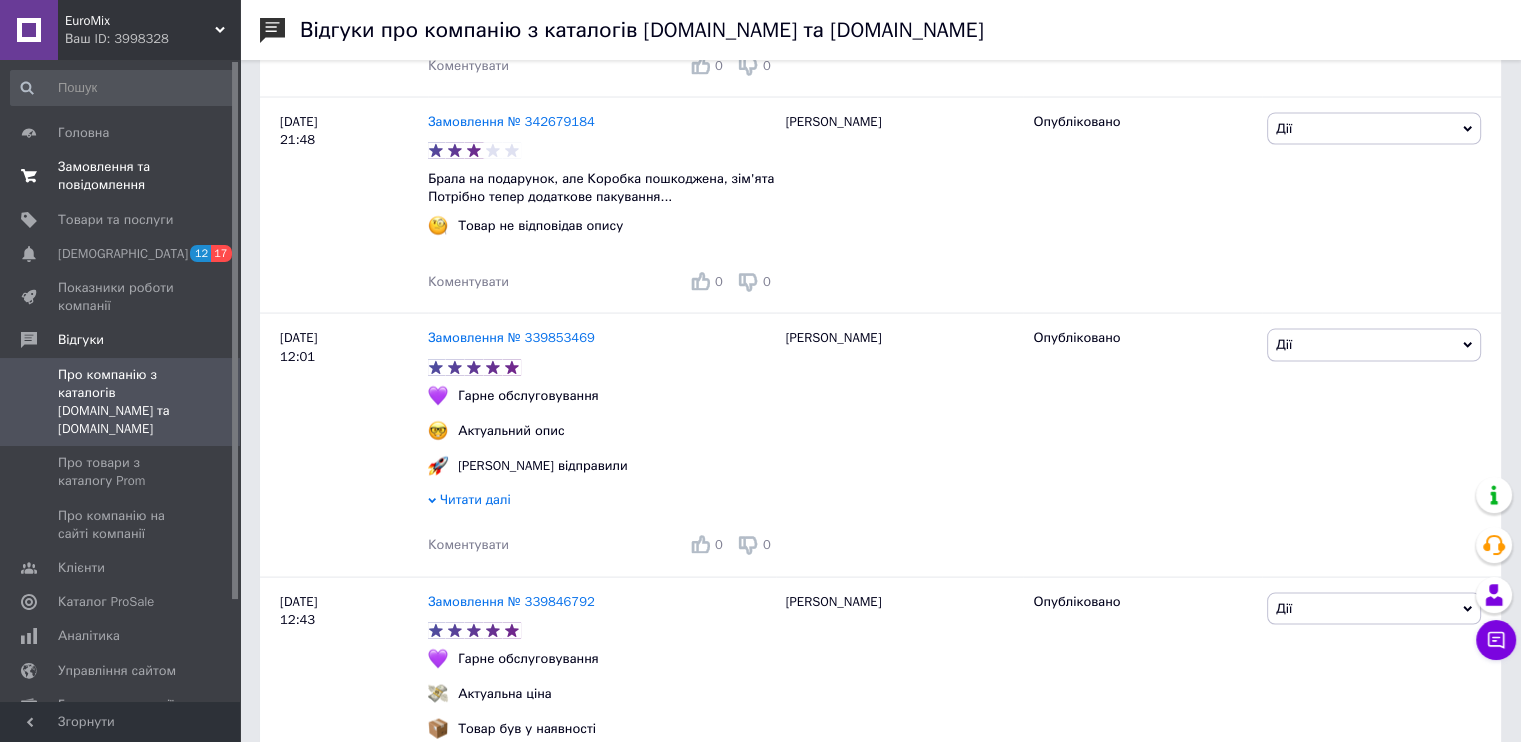 click on "Замовлення та повідомлення" at bounding box center [121, 176] 